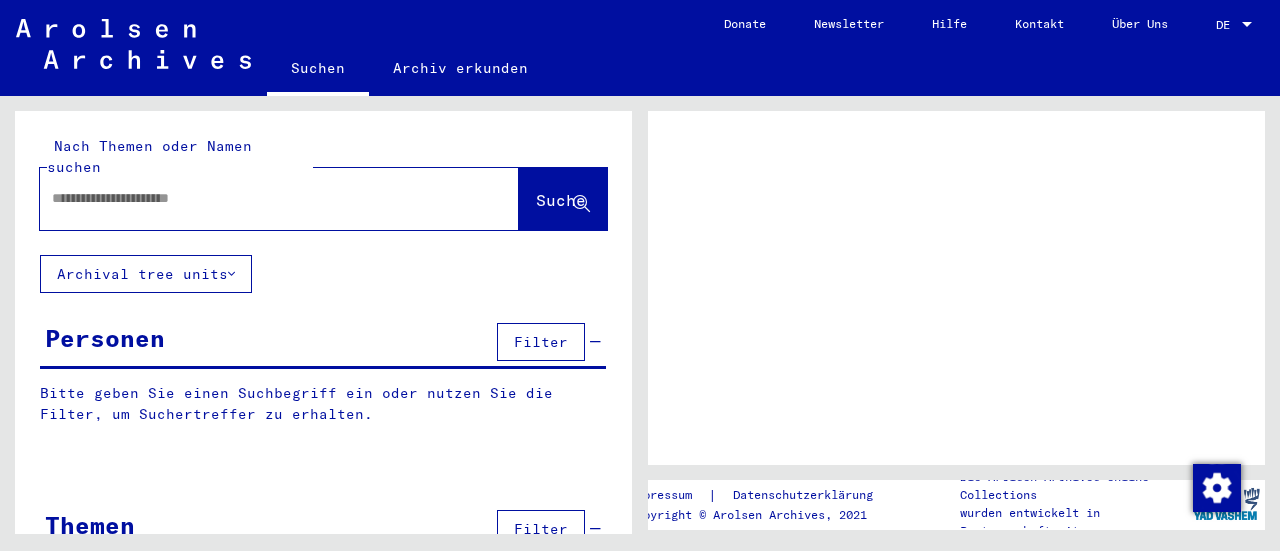 scroll, scrollTop: 0, scrollLeft: 0, axis: both 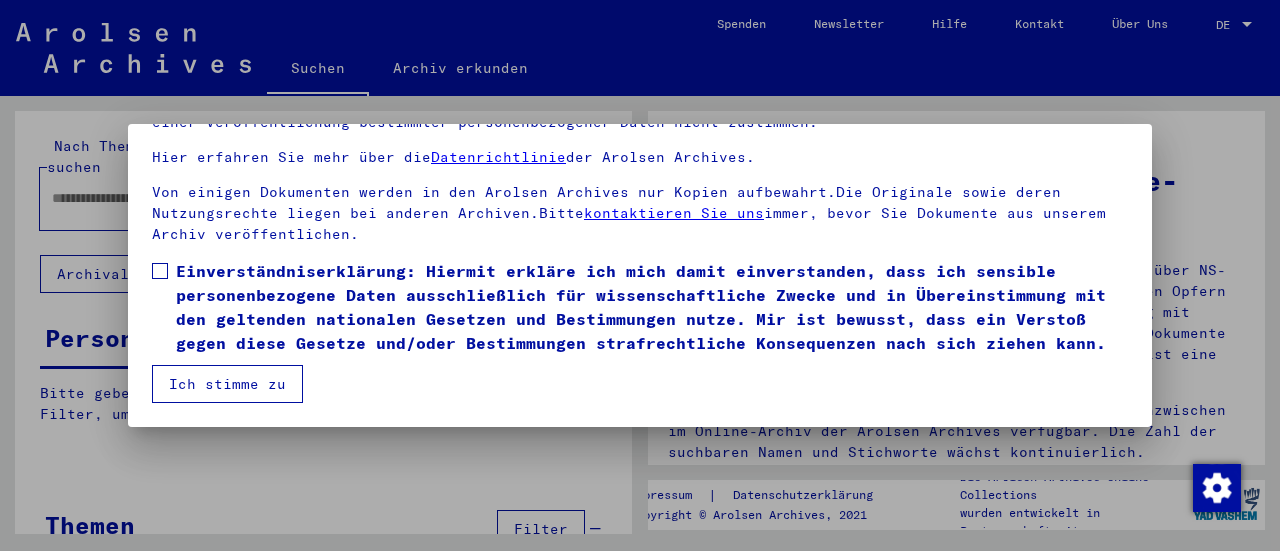 click at bounding box center (160, 271) 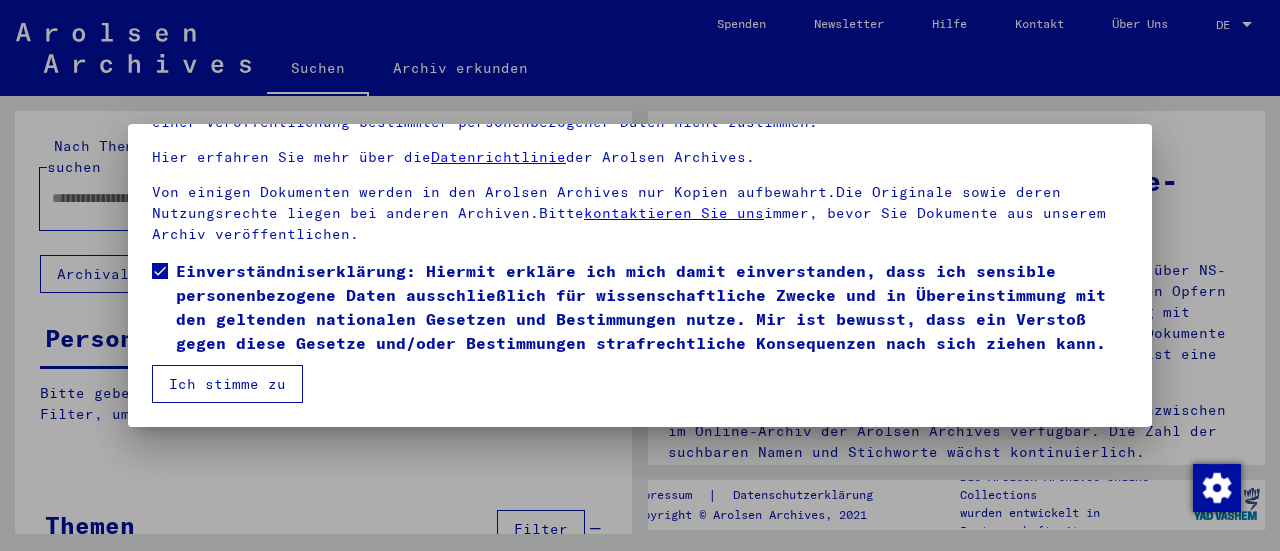 click on "Ich stimme zu" at bounding box center [227, 384] 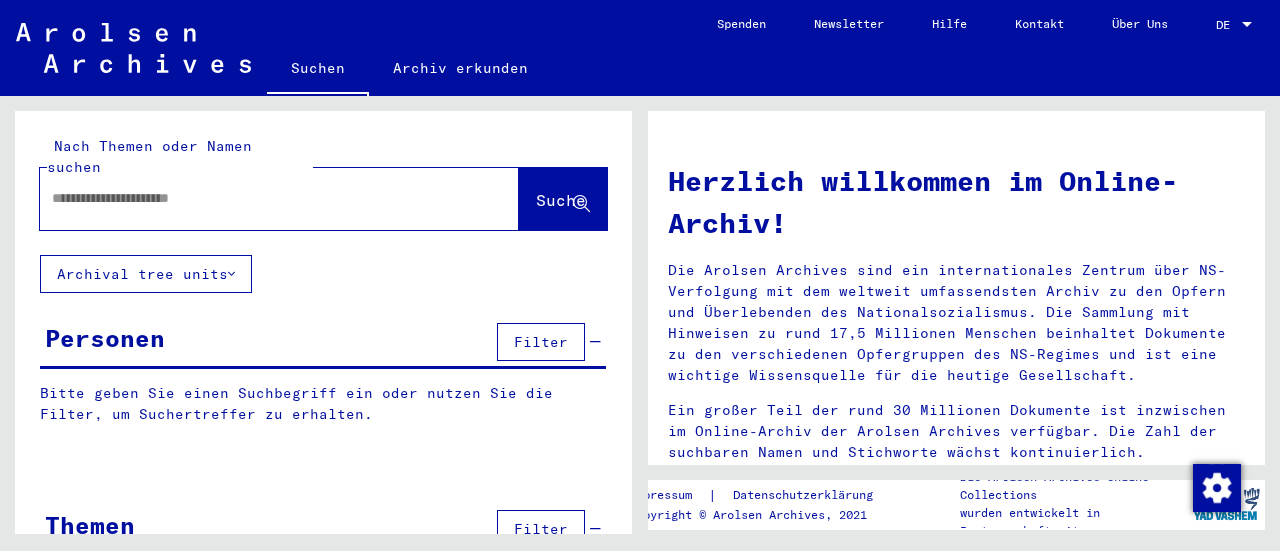 click at bounding box center [255, 198] 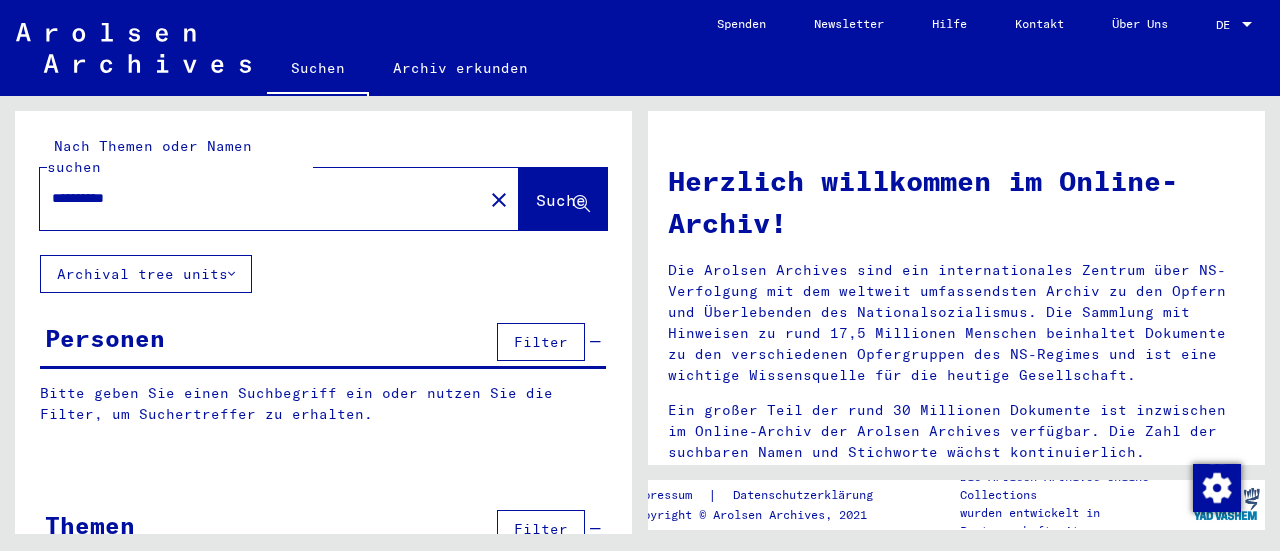 type on "**********" 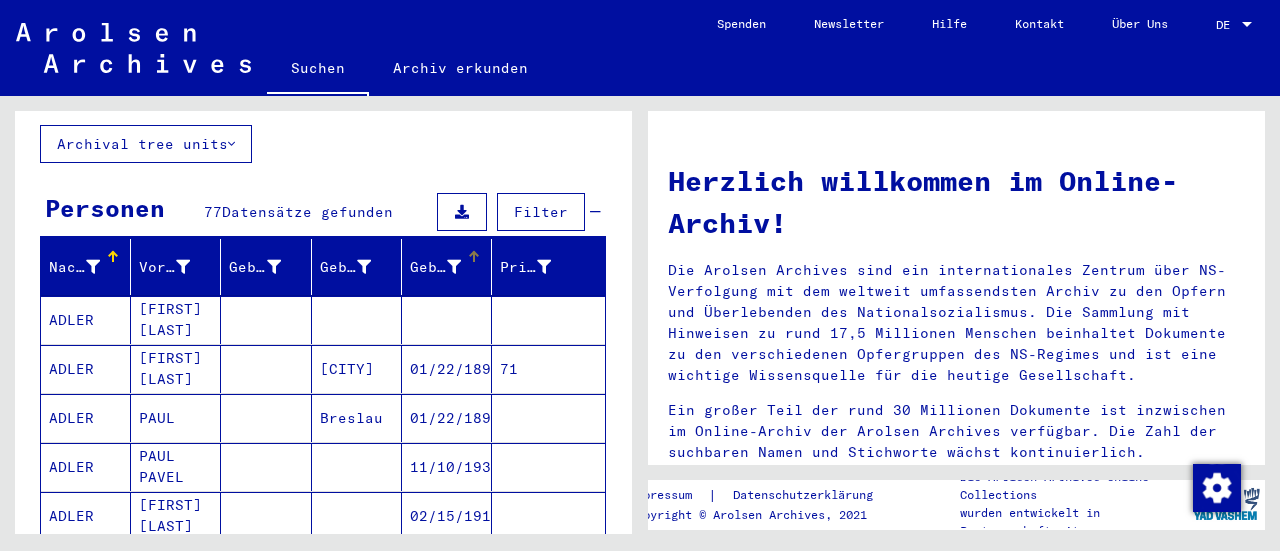 scroll, scrollTop: 100, scrollLeft: 0, axis: vertical 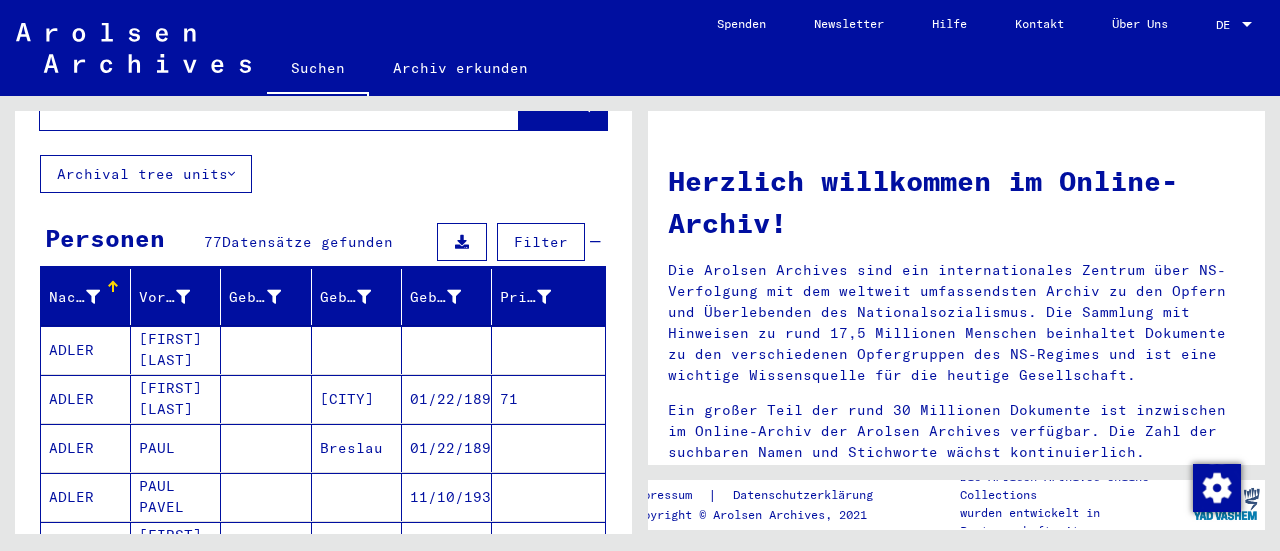 click on "Filter" at bounding box center (541, 242) 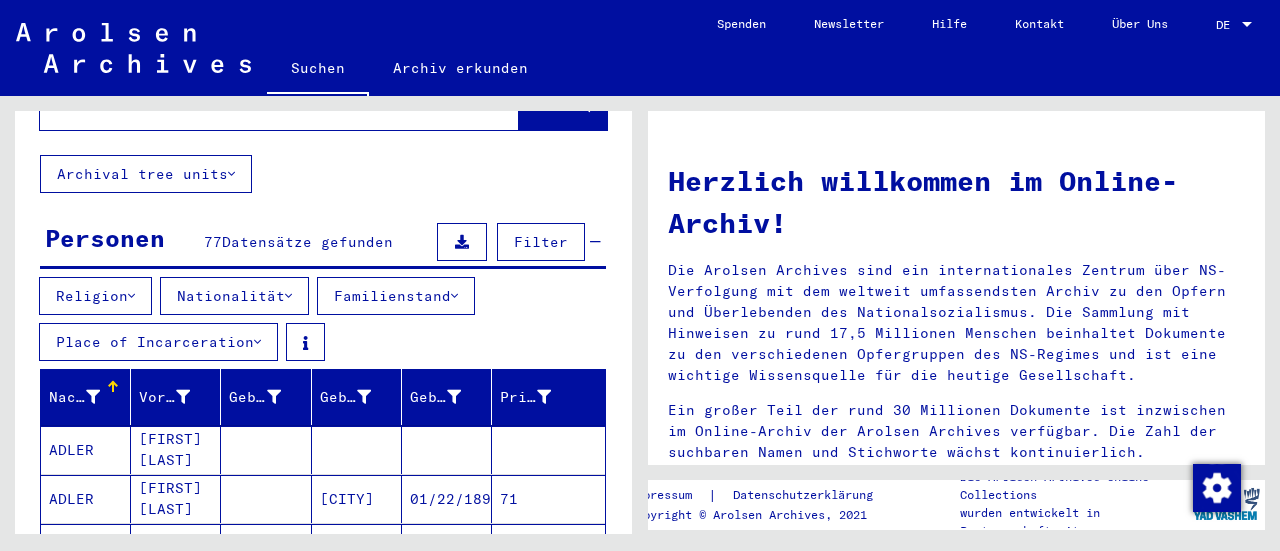 click on "Religion" at bounding box center (95, 296) 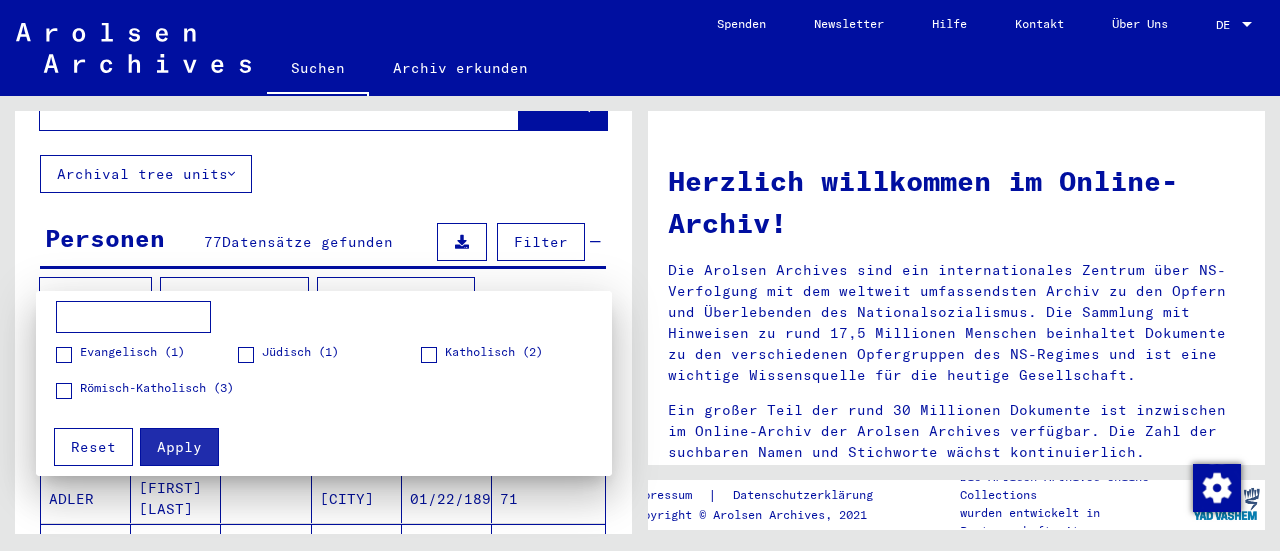 click on "Jüdisch (1)" at bounding box center [288, 353] 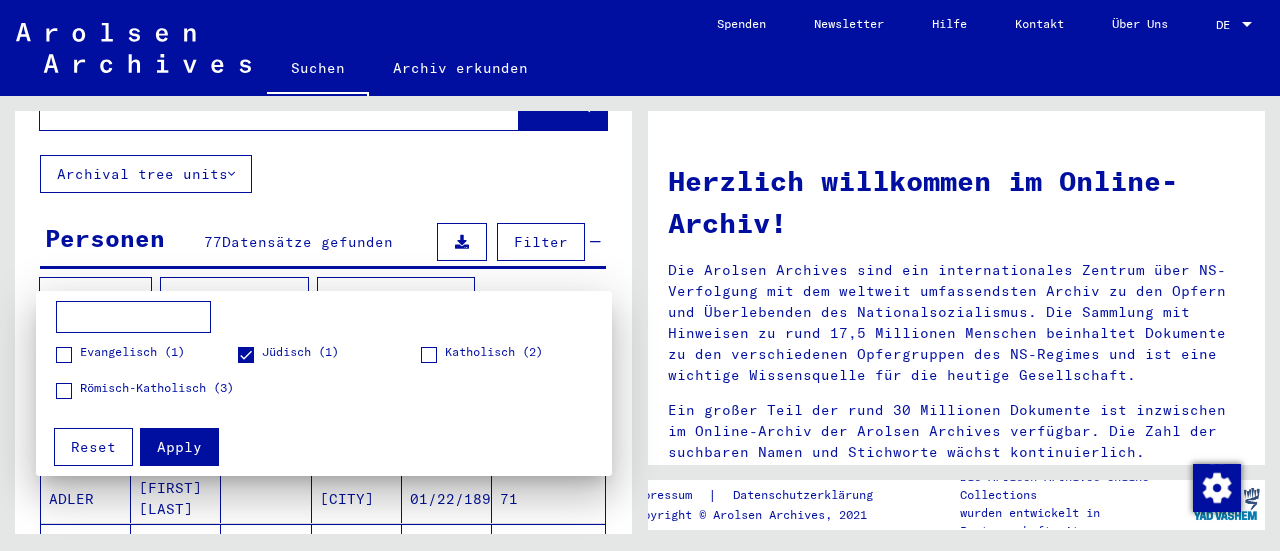 click on "Apply" at bounding box center [179, 447] 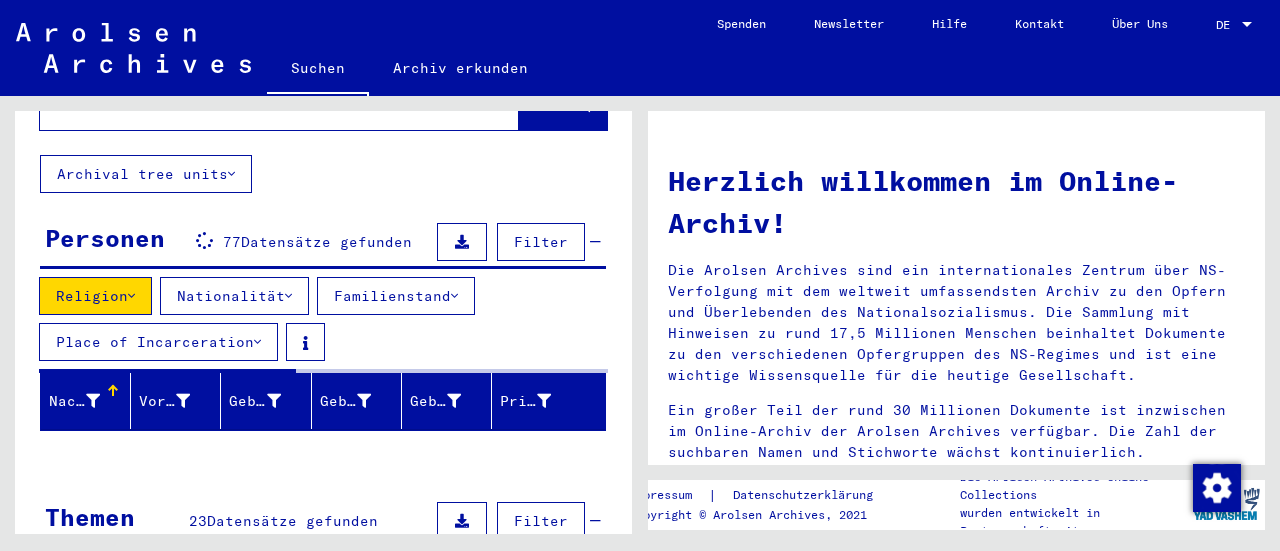 click on "Nationalität" at bounding box center [234, 296] 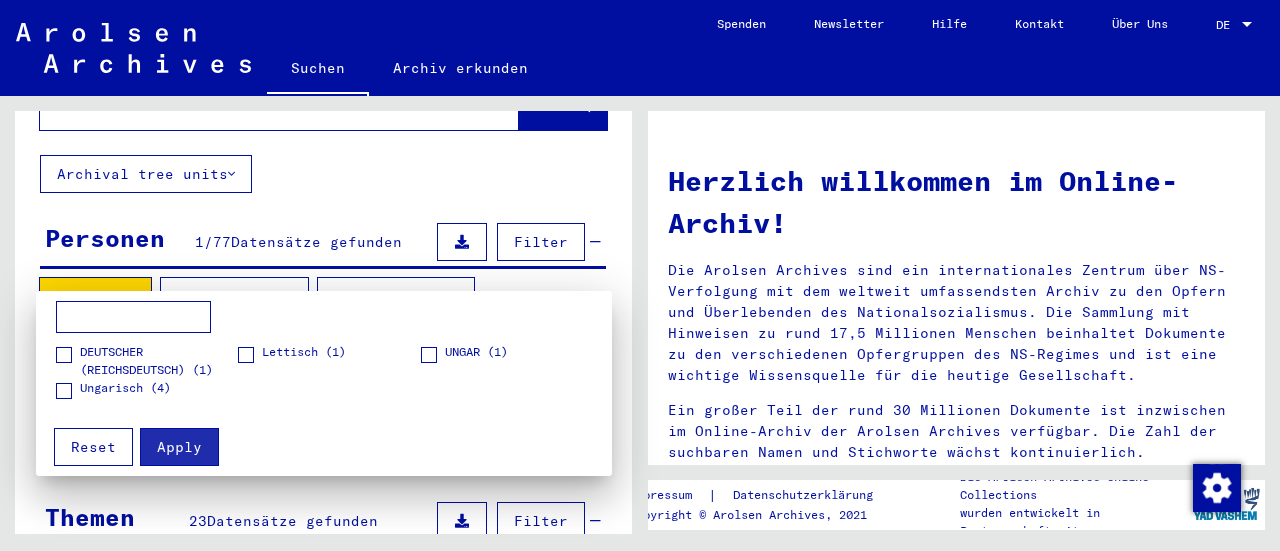 click at bounding box center [64, 355] 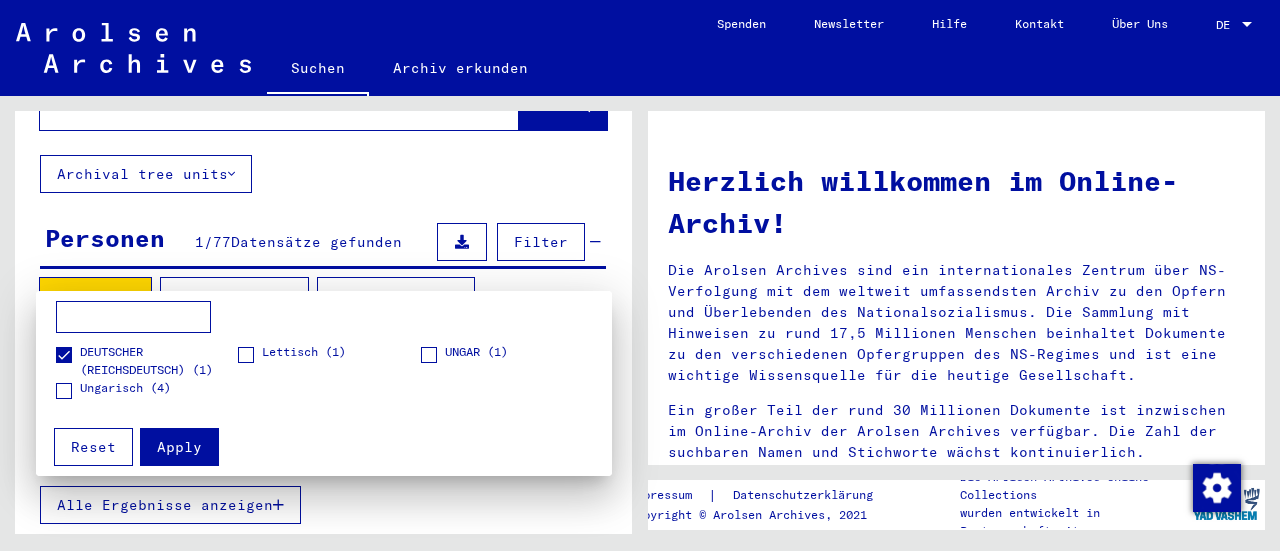 click at bounding box center [64, 355] 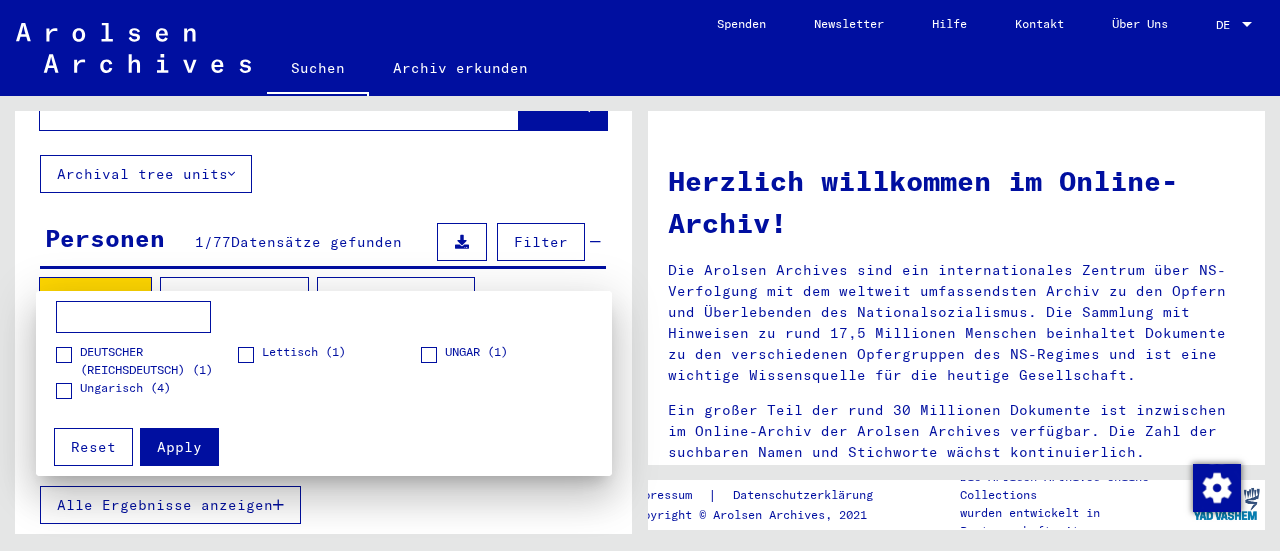 click at bounding box center [64, 355] 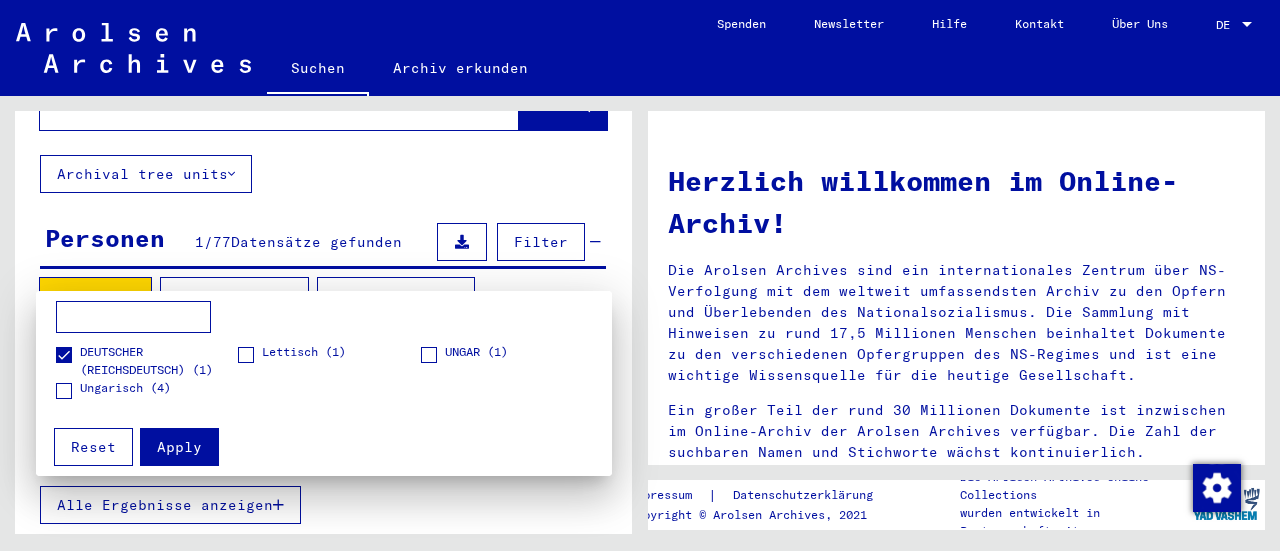 click on "Apply" at bounding box center [179, 447] 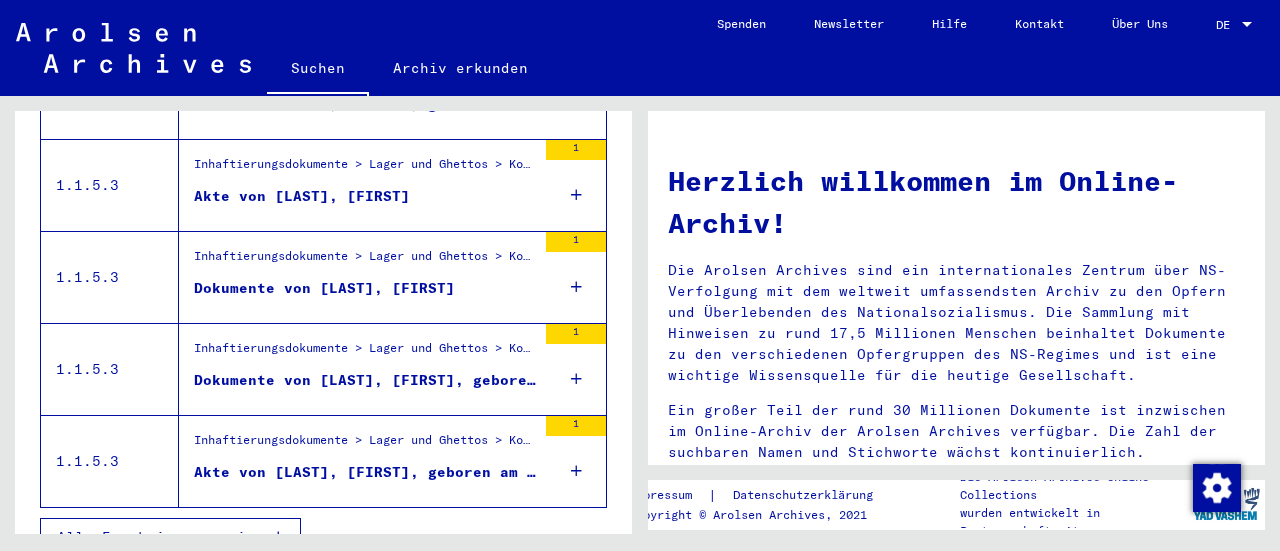 scroll, scrollTop: 742, scrollLeft: 0, axis: vertical 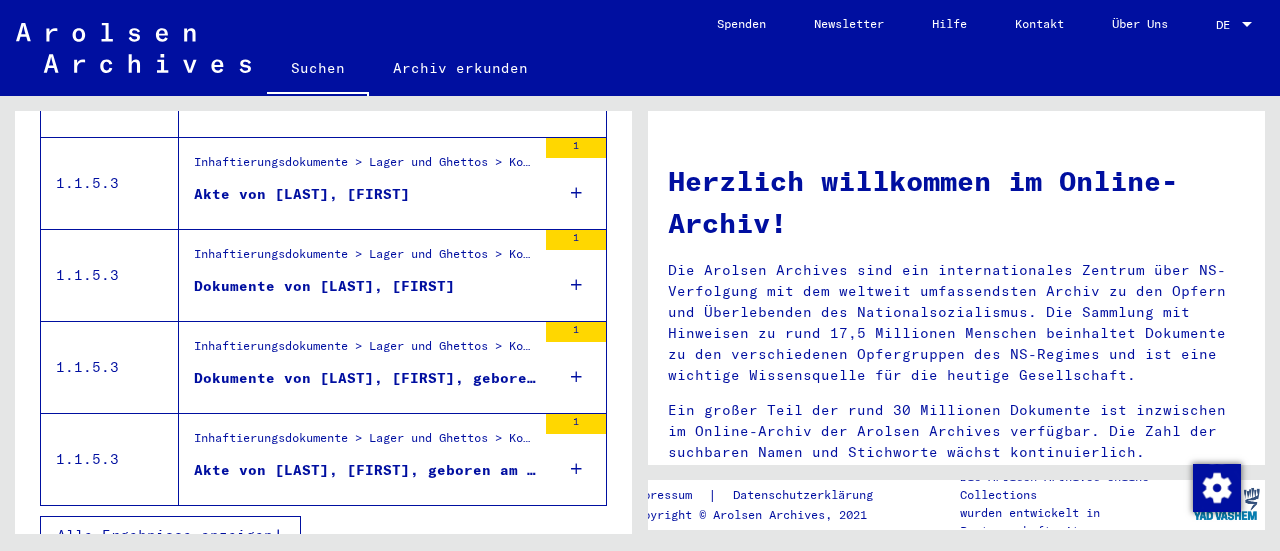 click on "Alle Ergebnisse anzeigen" at bounding box center [165, 535] 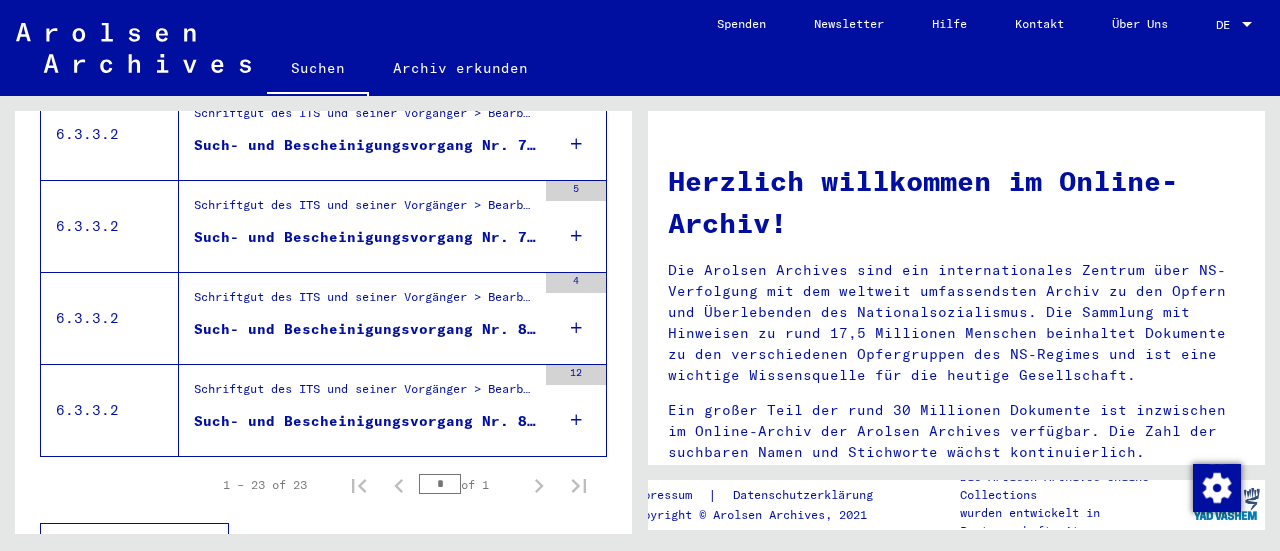 scroll, scrollTop: 2284, scrollLeft: 0, axis: vertical 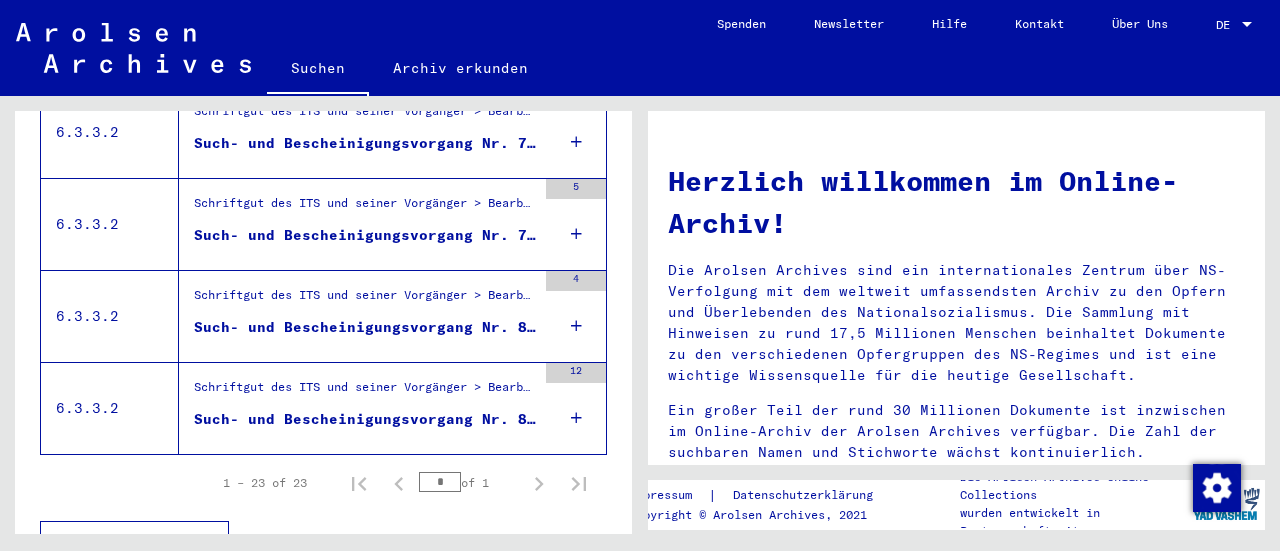 click on "Such- und Bescheinigungsvorgang Nr. 891.165 für [FIRST] [LAST] geboren [DATE]" at bounding box center (365, 419) 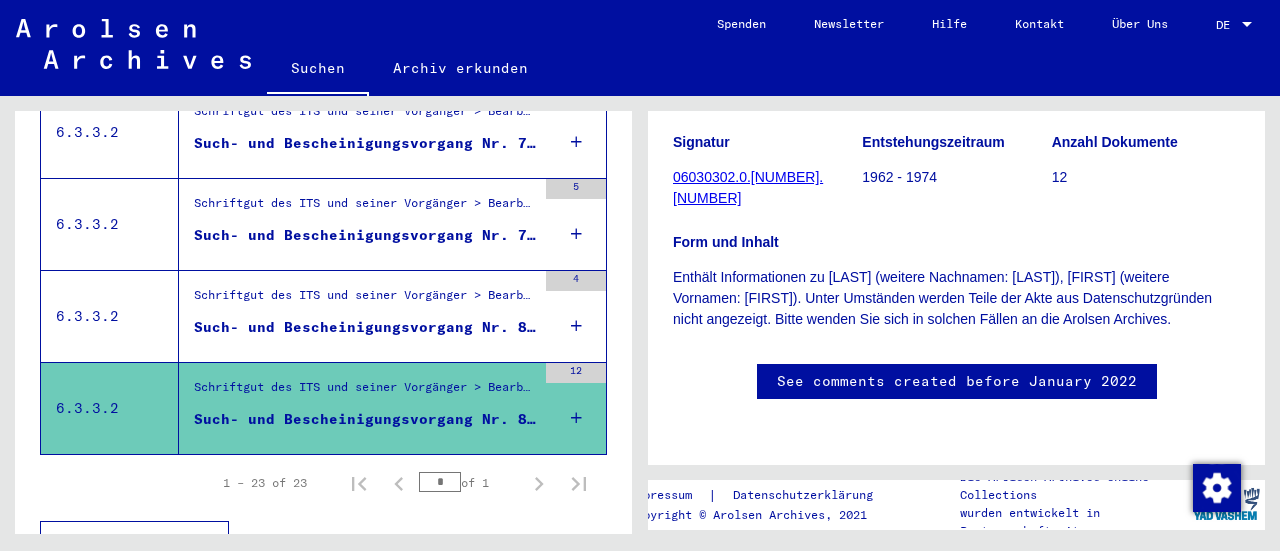 scroll, scrollTop: 800, scrollLeft: 0, axis: vertical 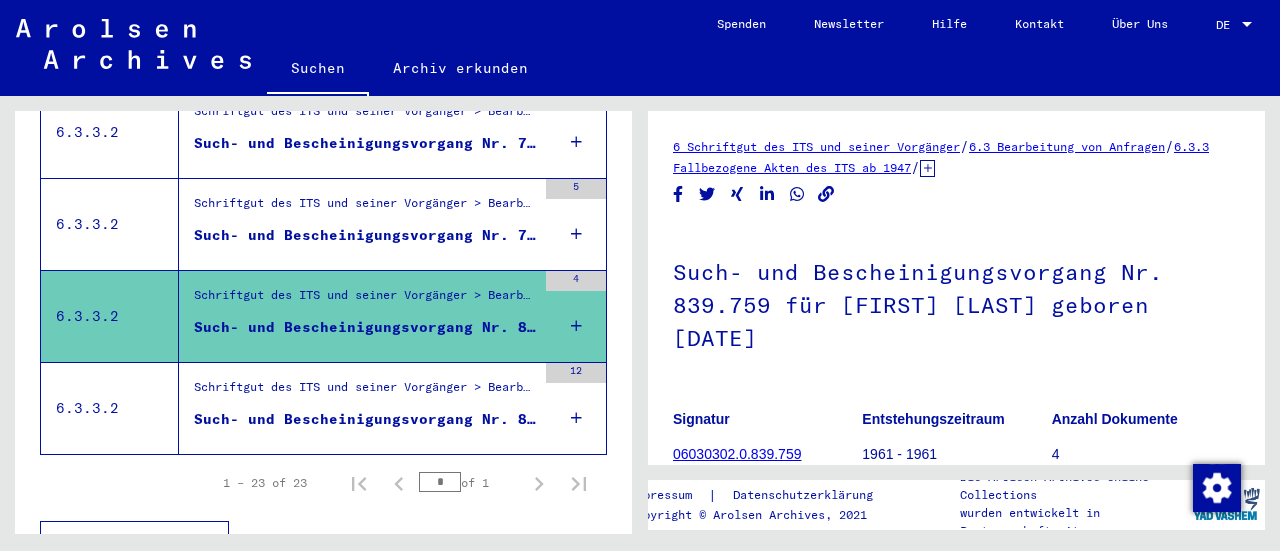click on "Such- und Bescheinigungsvorgang Nr. 739.475 für [FIRST] [LAST] geboren [DATE]" at bounding box center (365, 235) 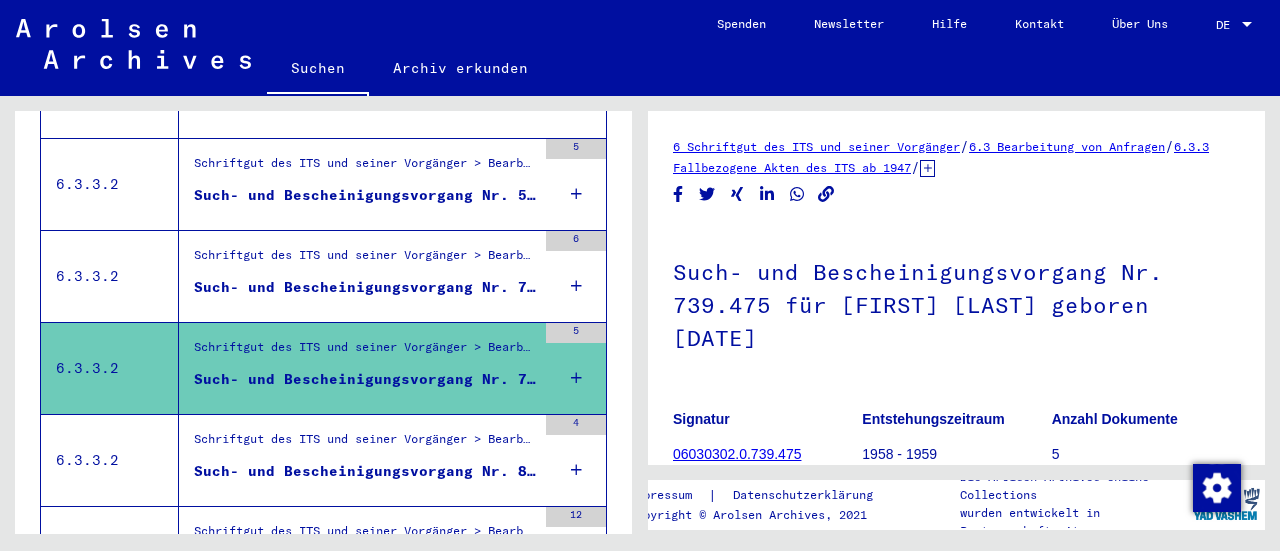 scroll, scrollTop: 2084, scrollLeft: 0, axis: vertical 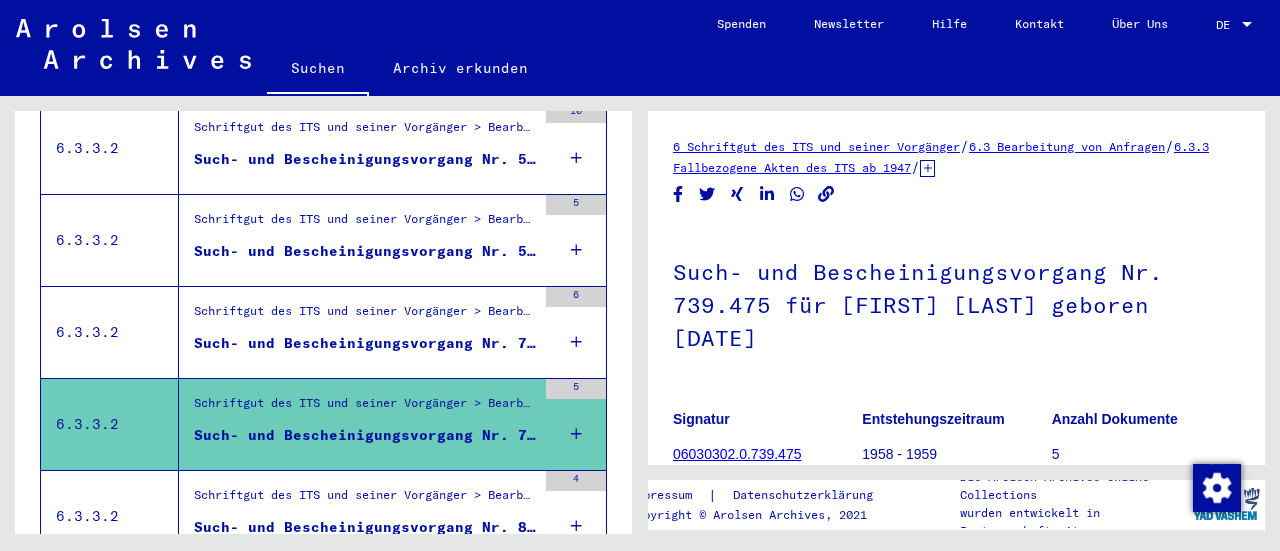 click on "Schriftgut des ITS und seiner Vorgänger > Bearbeitung von Anfragen > Fallbezogene Akten des ITS ab 1947 > T/D-Fallablage > Such- und Bescheinigungsvorgänge mit den (T/D-) Nummern von 500.000 bis 749.999 > Such- und Bescheinigungsvorgänge mit den (T/D-) Nummern von 738.000 bis 738.499" at bounding box center [365, 316] 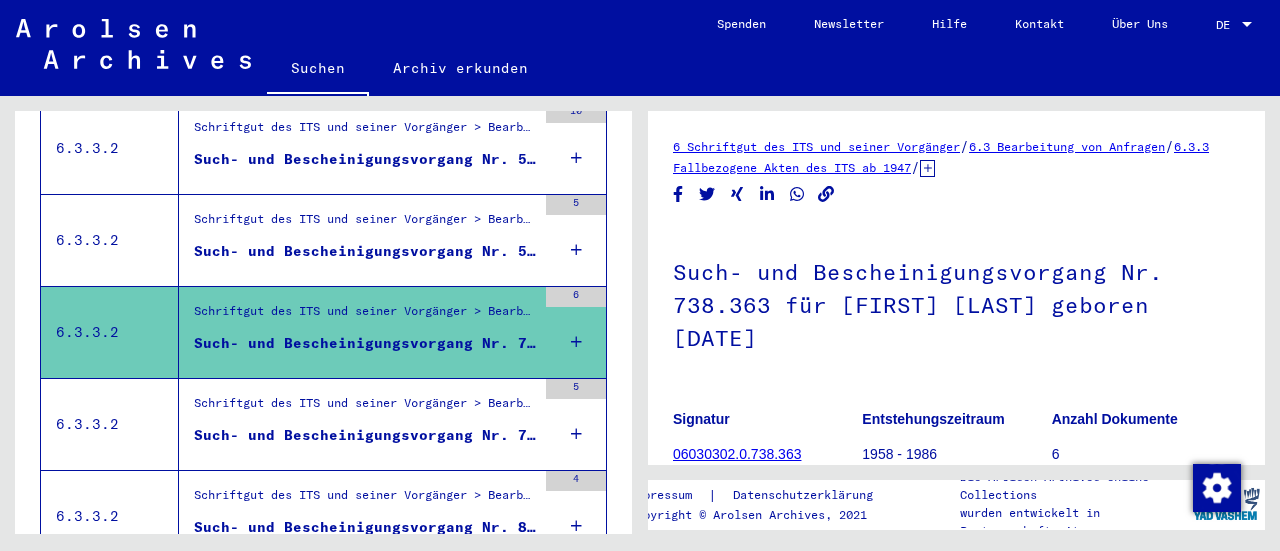 click on "Such- und Bescheinigungsvorgang Nr. 579.704 für [FIRST] [LAST] geboren [DATE]" at bounding box center [365, 251] 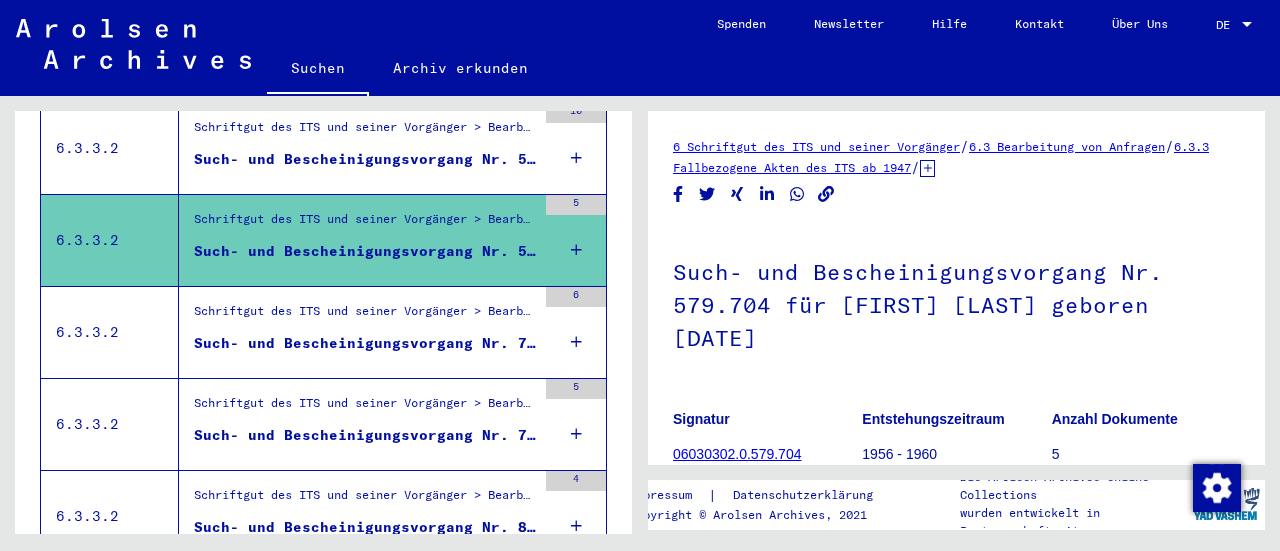 click on "Schriftgut des ITS und seiner Vorgänger > Bearbeitung von Anfragen > Fallbezogene Akten des ITS ab 1947 > T/D-Fallablage > Such- und Bescheinigungsvorgänge mit den (T/D-) Nummern von 500.000 bis 749.999 > Such- und Bescheinigungsvorgänge mit den (T/D-) Nummern von 738.000 bis 738.499" at bounding box center (365, 316) 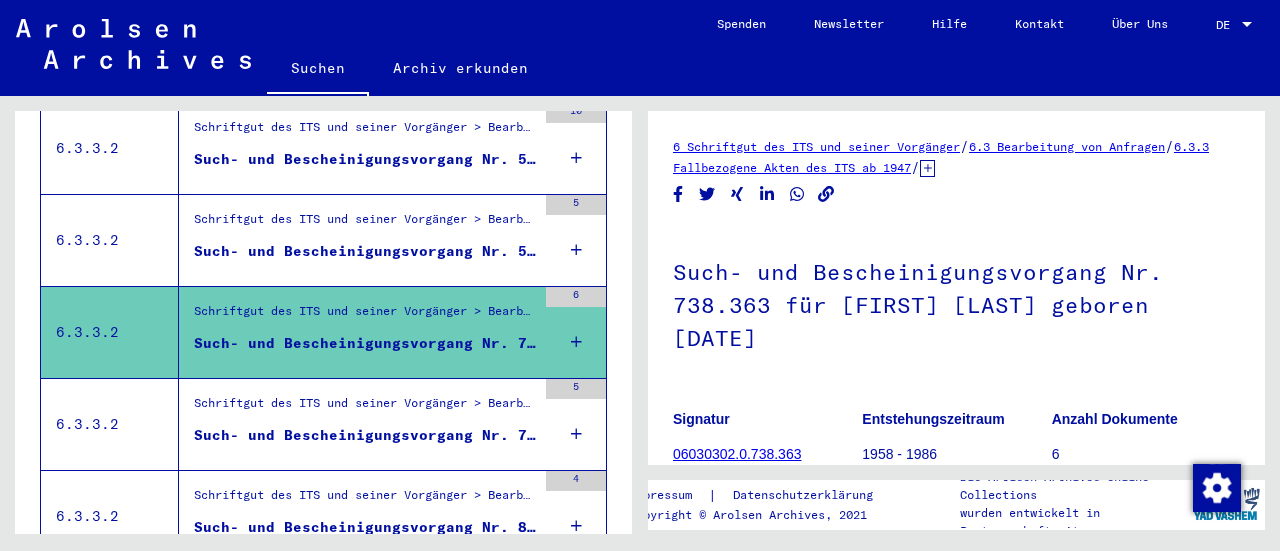 click on "Such- und Bescheinigungsvorgang Nr. 579.704 für [FIRST] [LAST] geboren [DATE]" at bounding box center (365, 256) 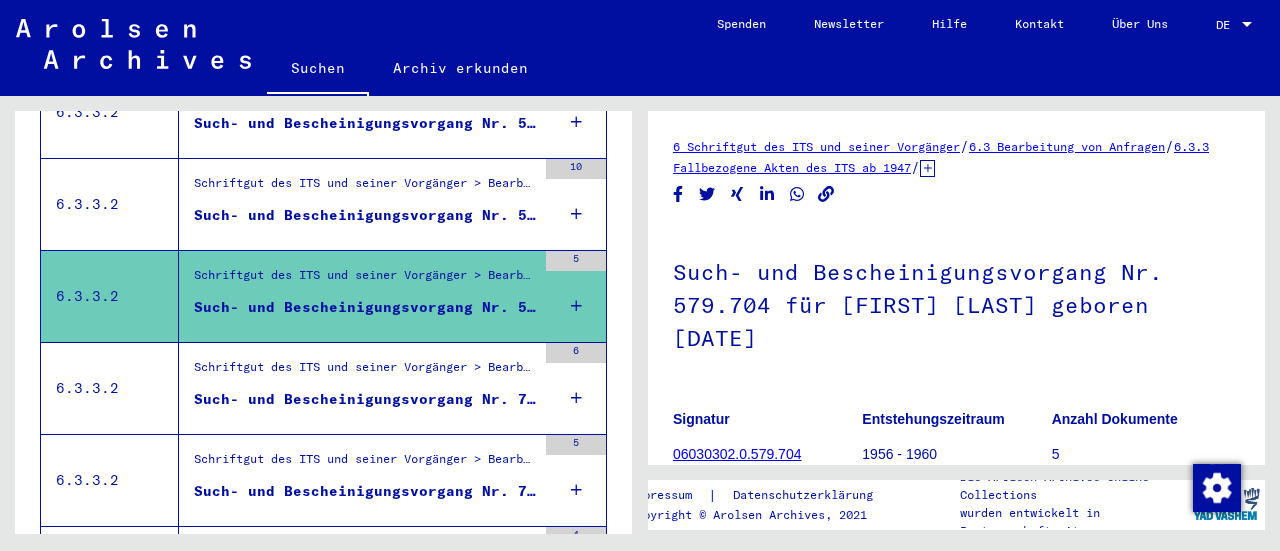 scroll, scrollTop: 1884, scrollLeft: 0, axis: vertical 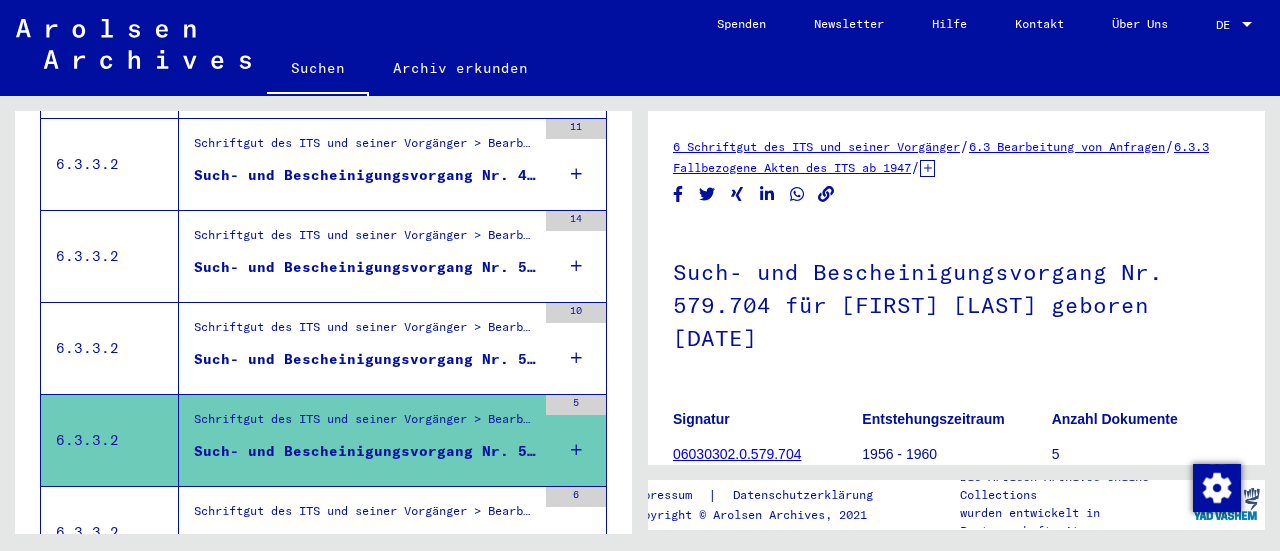 click on "Such- und Bescheinigungsvorgang Nr. 563.403 für [FIRST] [LAST] geboren [DATE]" at bounding box center [365, 359] 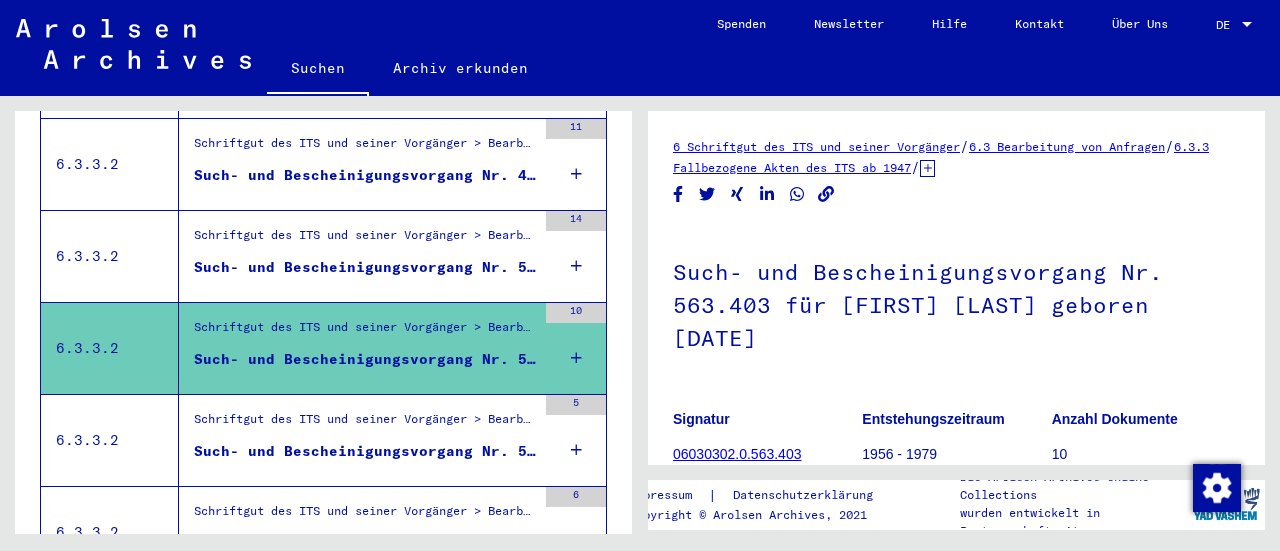 click on "Schriftgut des ITS und seiner Vorgänger > Bearbeitung von Anfragen > Fallbezogene Akten des ITS ab 1947 > T/D-Fallablage > Such- und Bescheinigungsvorgänge mit den (T/D-) Nummern von 500.000 bis 749.999 > Such- und Bescheinigungsvorgänge mit den (T/D-) Nummern von 558.500 bis 558.999" at bounding box center (365, 240) 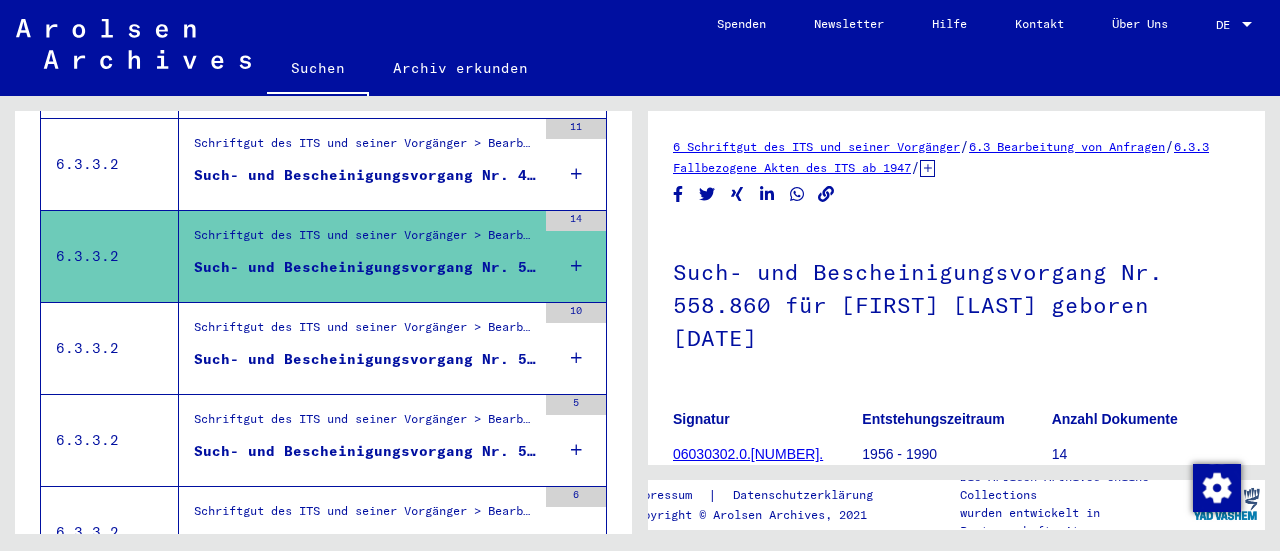 scroll, scrollTop: 1784, scrollLeft: 0, axis: vertical 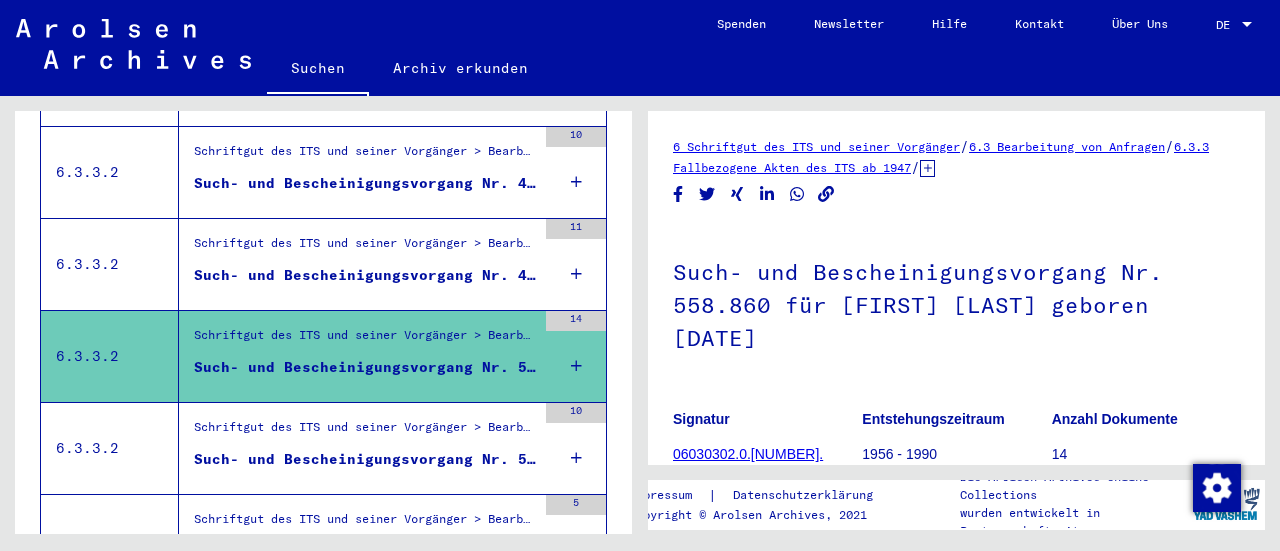 click on "Such- und Bescheinigungsvorgang Nr. 493.591 für [FIRST] [LAST] geboren [DATE]" at bounding box center (365, 275) 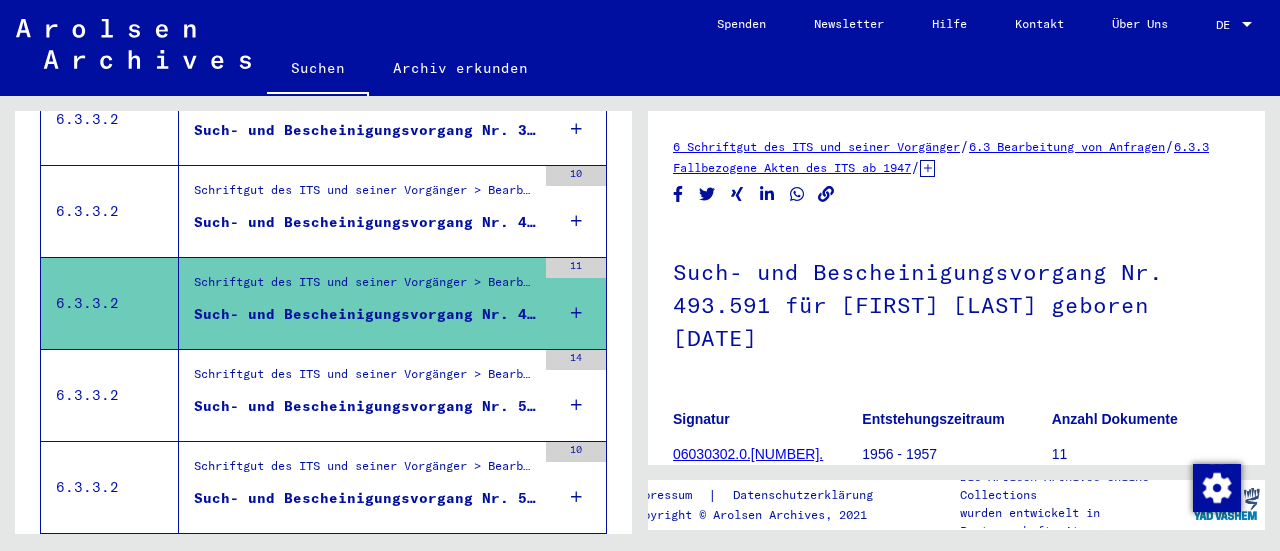scroll, scrollTop: 1684, scrollLeft: 0, axis: vertical 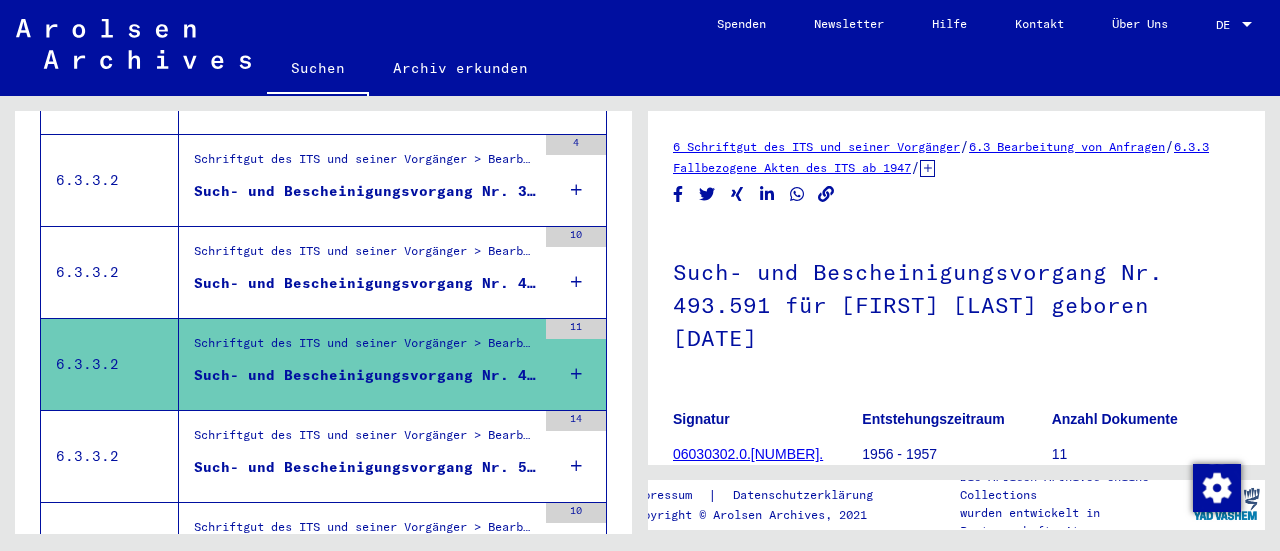 click on "Such- und Bescheinigungsvorgang Nr. 401.804 für [FIRST] [LAST] geboren [DATE]" at bounding box center (365, 283) 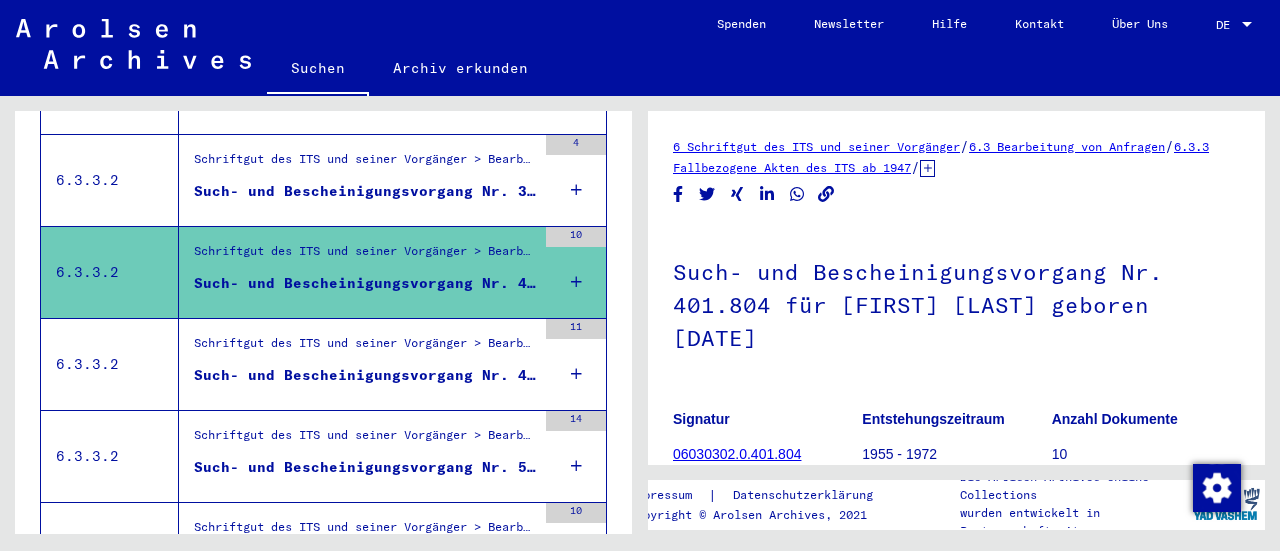 click on "Schriftgut des ITS und seiner Vorgänger > Bearbeitung von Anfragen > Fallbezogene Akten des ITS ab 1947 > T/D-Fallablage > Such- und Bescheinigungsvorgänge mit den (T/D-) Nummern von 250.000 bis 499.999 > Such- und Bescheinigungsvorgänge mit den (T/D-) Nummern von 396.500 bis 396.999" at bounding box center [365, 164] 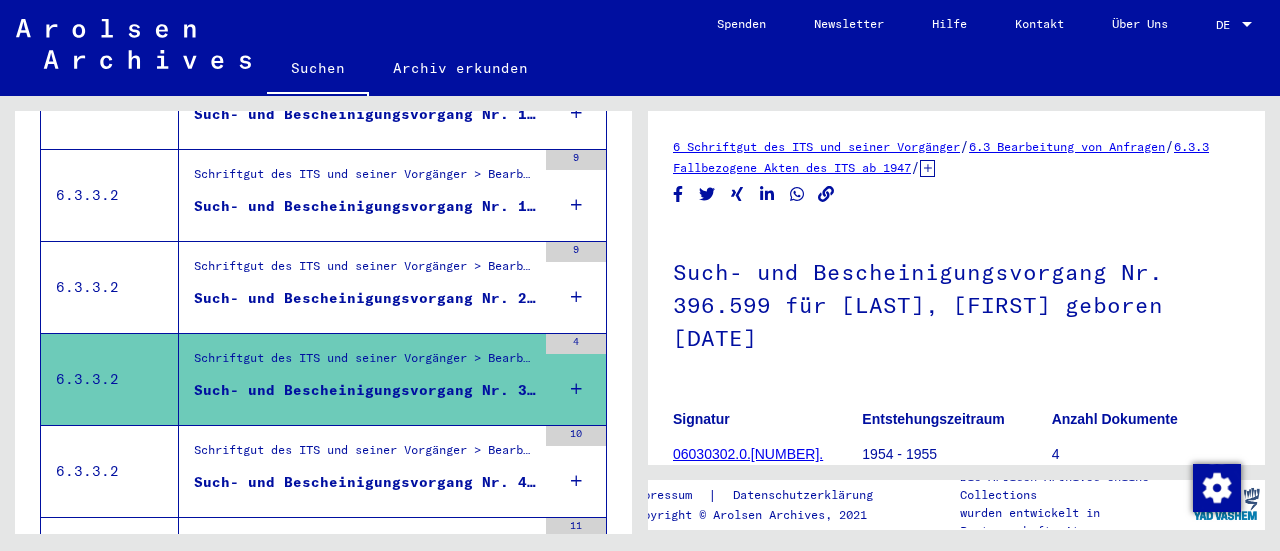scroll, scrollTop: 1484, scrollLeft: 0, axis: vertical 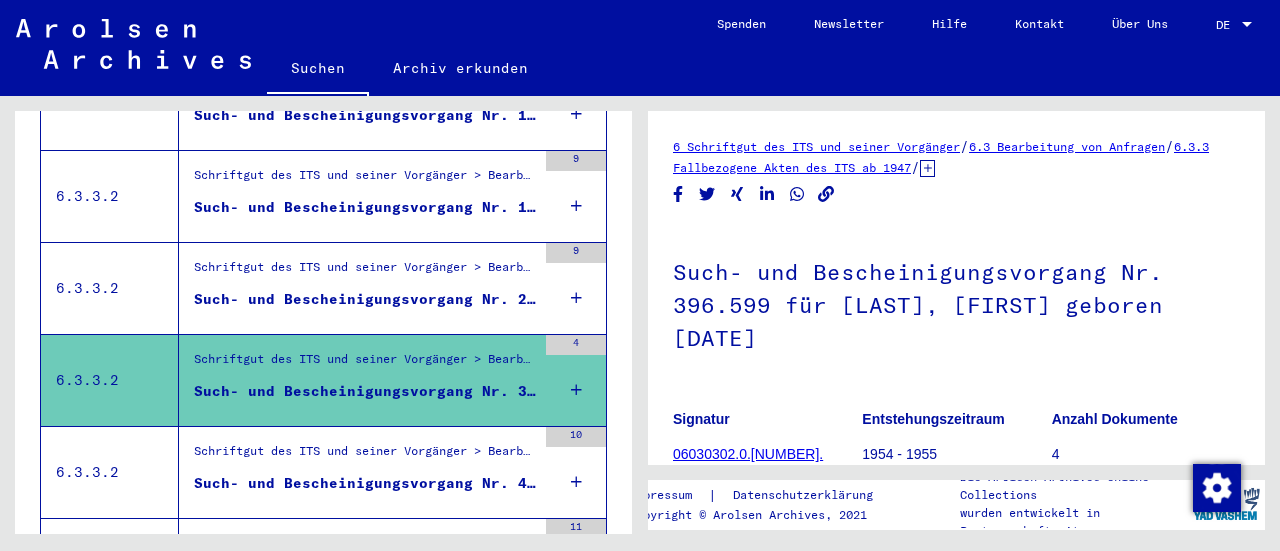 click on "Such- und Bescheinigungsvorgang Nr. 299.560 für [FIRST] [LAST] geboren [DATE]" at bounding box center [365, 304] 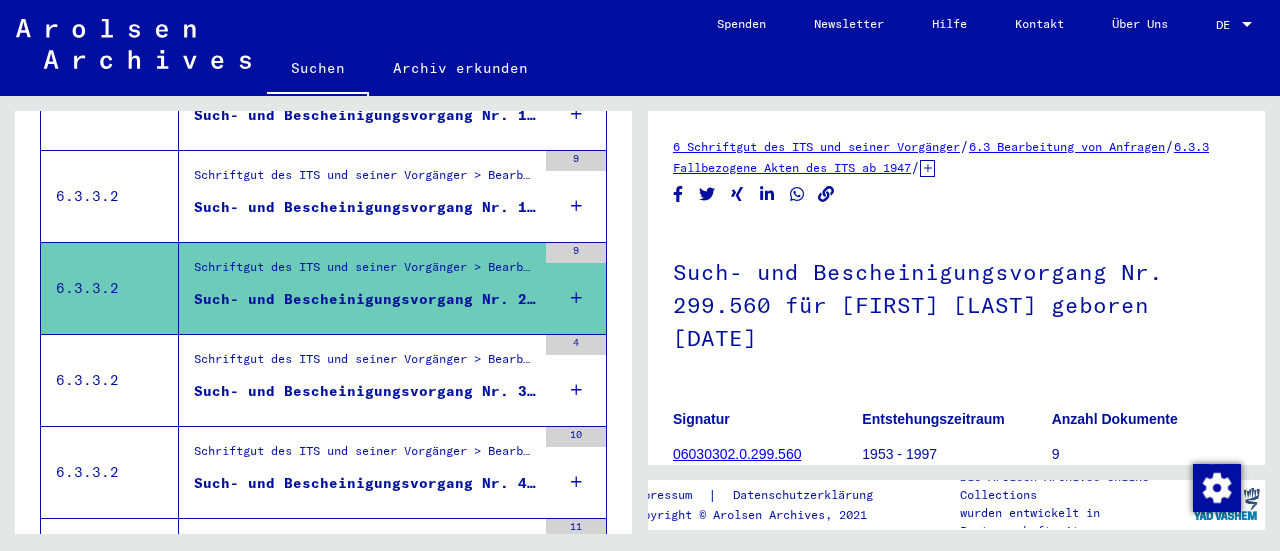 click on "Such- und Bescheinigungsvorgang Nr. 148.509 für [FIRST] [LAST] geboren [DATE]" at bounding box center (365, 212) 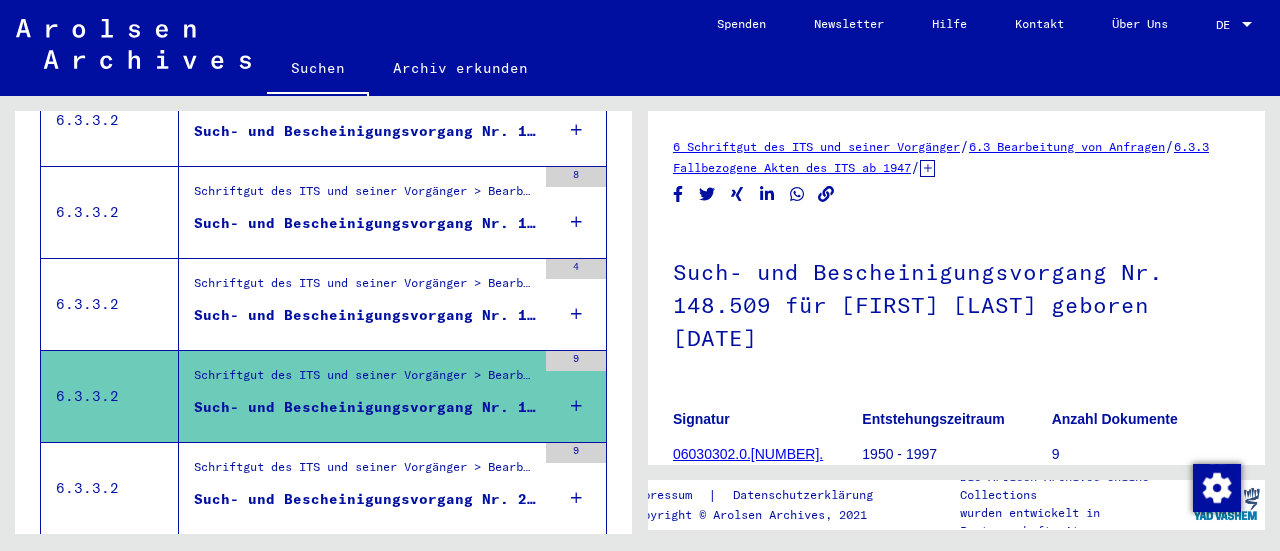 click on "Schriftgut des ITS und seiner Vorgänger > Bearbeitung von Anfragen > Fallbezogene Akten des ITS ab 1947 > T/D-Fallablage > Such- und Bescheinigungsvorgänge mit den (T/D-) Nummern von 1.250.000 bis 1.499.999 > Such- und Bescheinigungsvorgänge mit den (T/D-) Nummern von 1.357.500 bis 1.357.999" at bounding box center [365, 288] 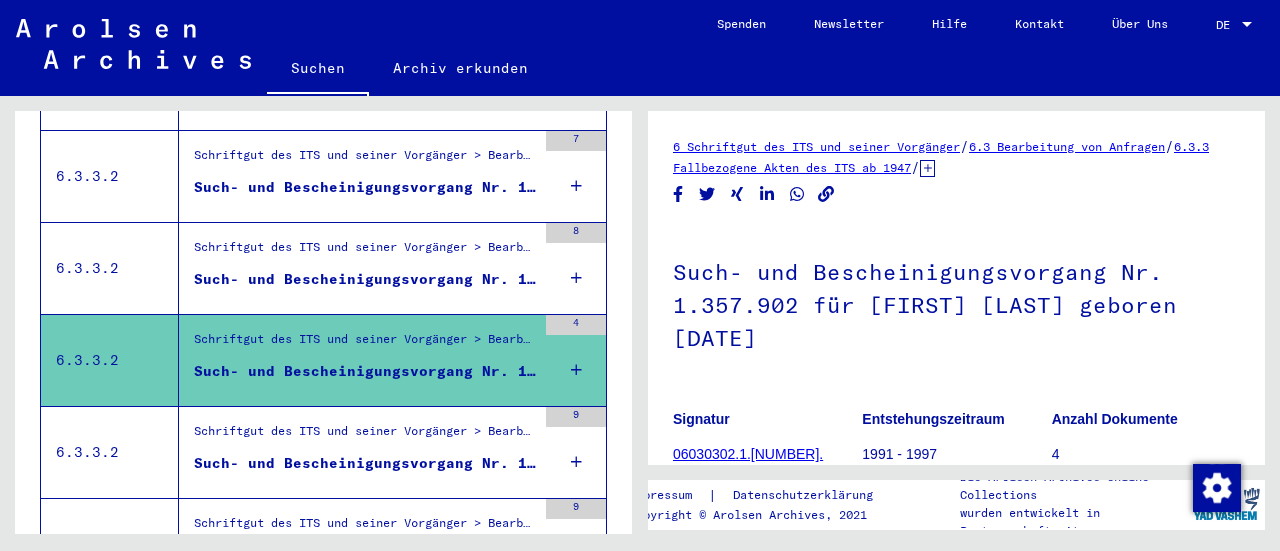 scroll, scrollTop: 1184, scrollLeft: 0, axis: vertical 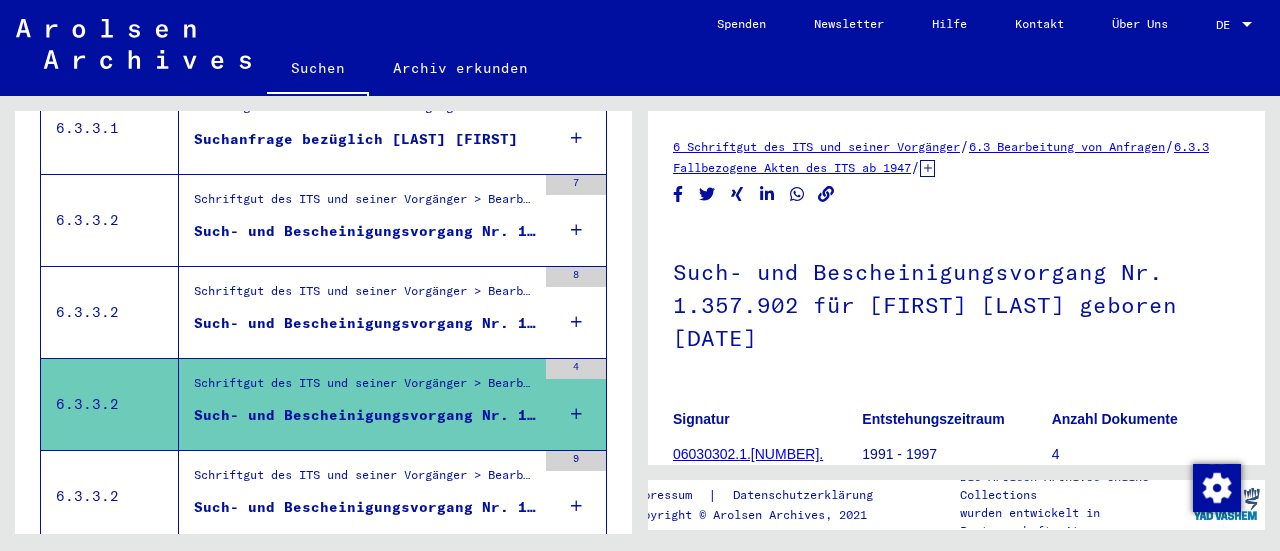 click on "Schriftgut des ITS und seiner Vorgänger > Bearbeitung von Anfragen > Fallbezogene Akten des ITS ab 1947 > T/D-Fallablage > Such- und Bescheinigungsvorgänge mit den (T/D-) Nummern von 1.000.000 bis 1.249.999 > Such- und Bescheinigungsvorgänge mit den (T/D-) Nummern von 1.225.500 bis 1.225.999" at bounding box center [365, 296] 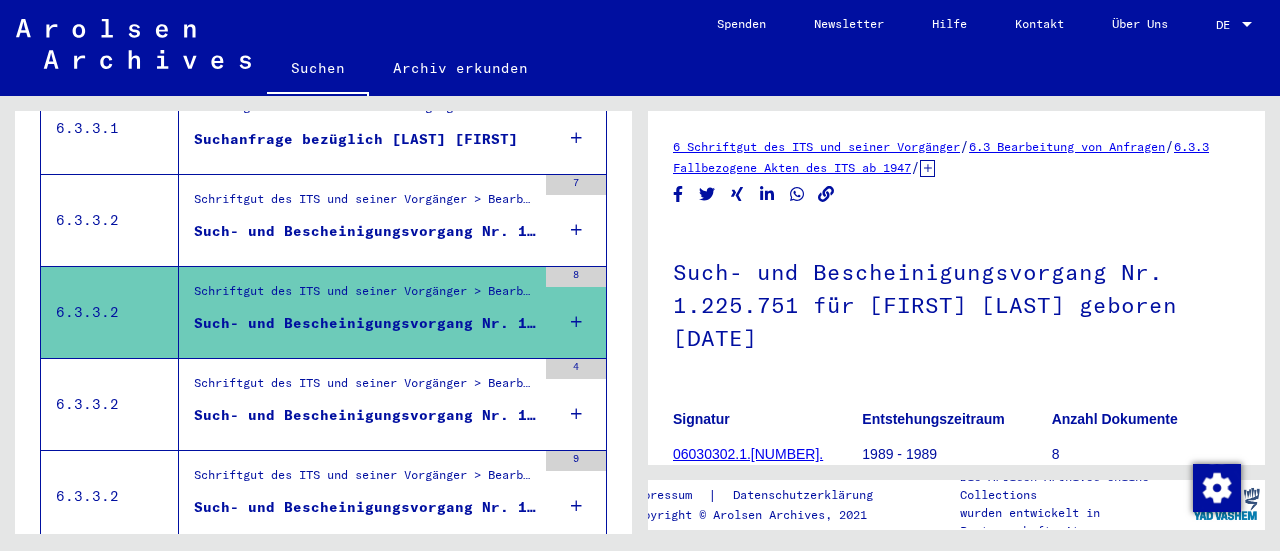 click on "Such- und Bescheinigungsvorgang Nr. 1.009.490 für [FIRST] [LAST] geboren [DATE]" at bounding box center [365, 231] 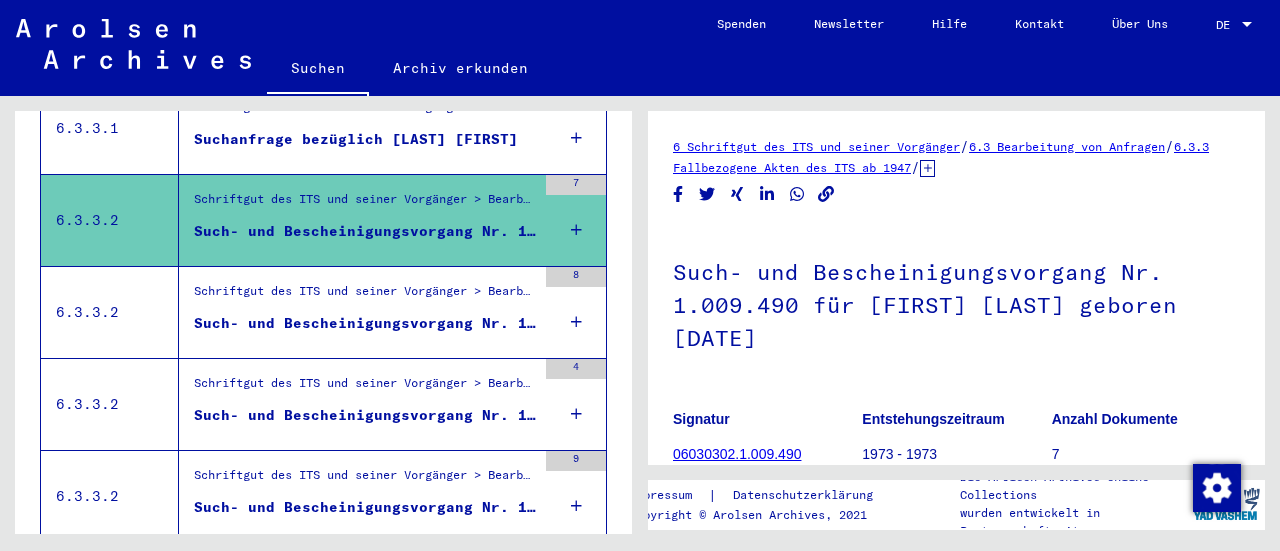 scroll, scrollTop: 1084, scrollLeft: 0, axis: vertical 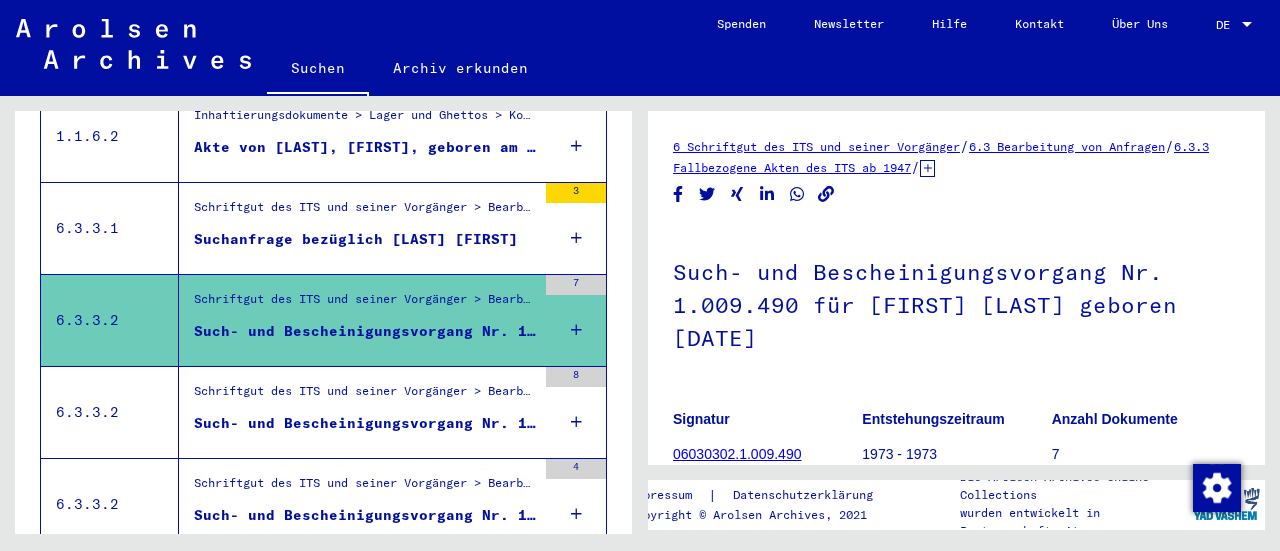 click on "Suchanfrage bezüglich [LAST] [FIRST]" at bounding box center [356, 239] 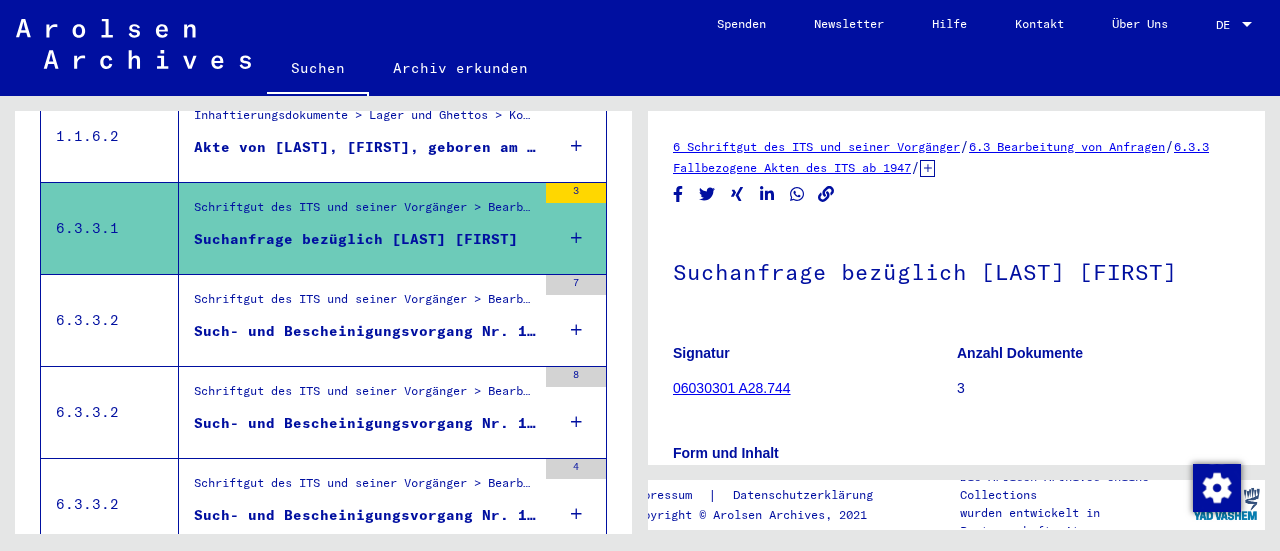 scroll, scrollTop: 300, scrollLeft: 0, axis: vertical 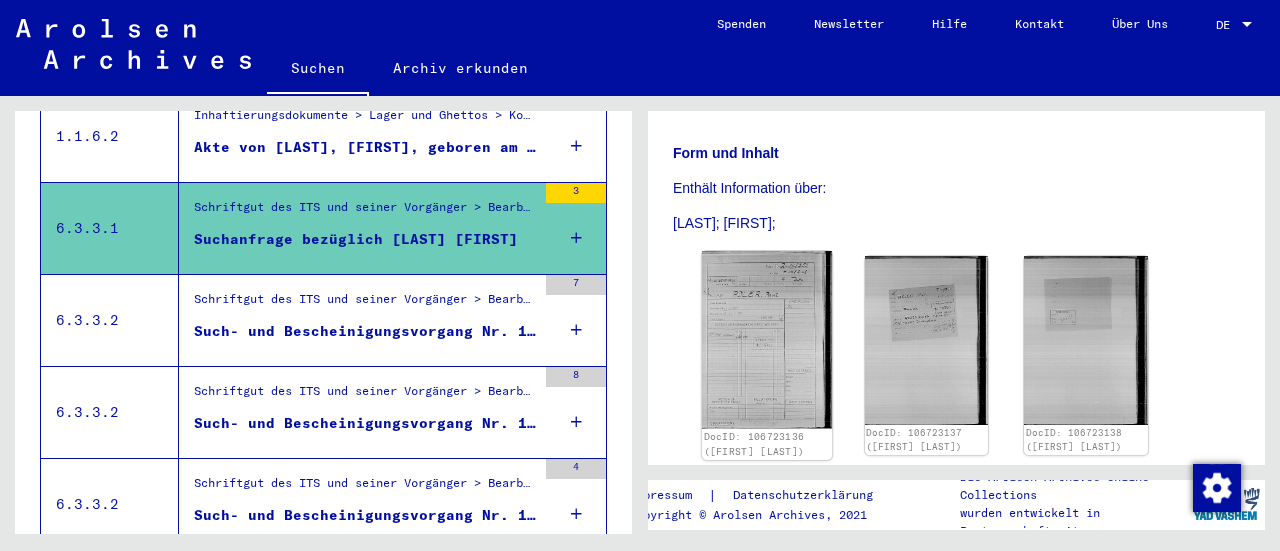 click on "DocID: 106723136 ([FIRST] [LAST])" 